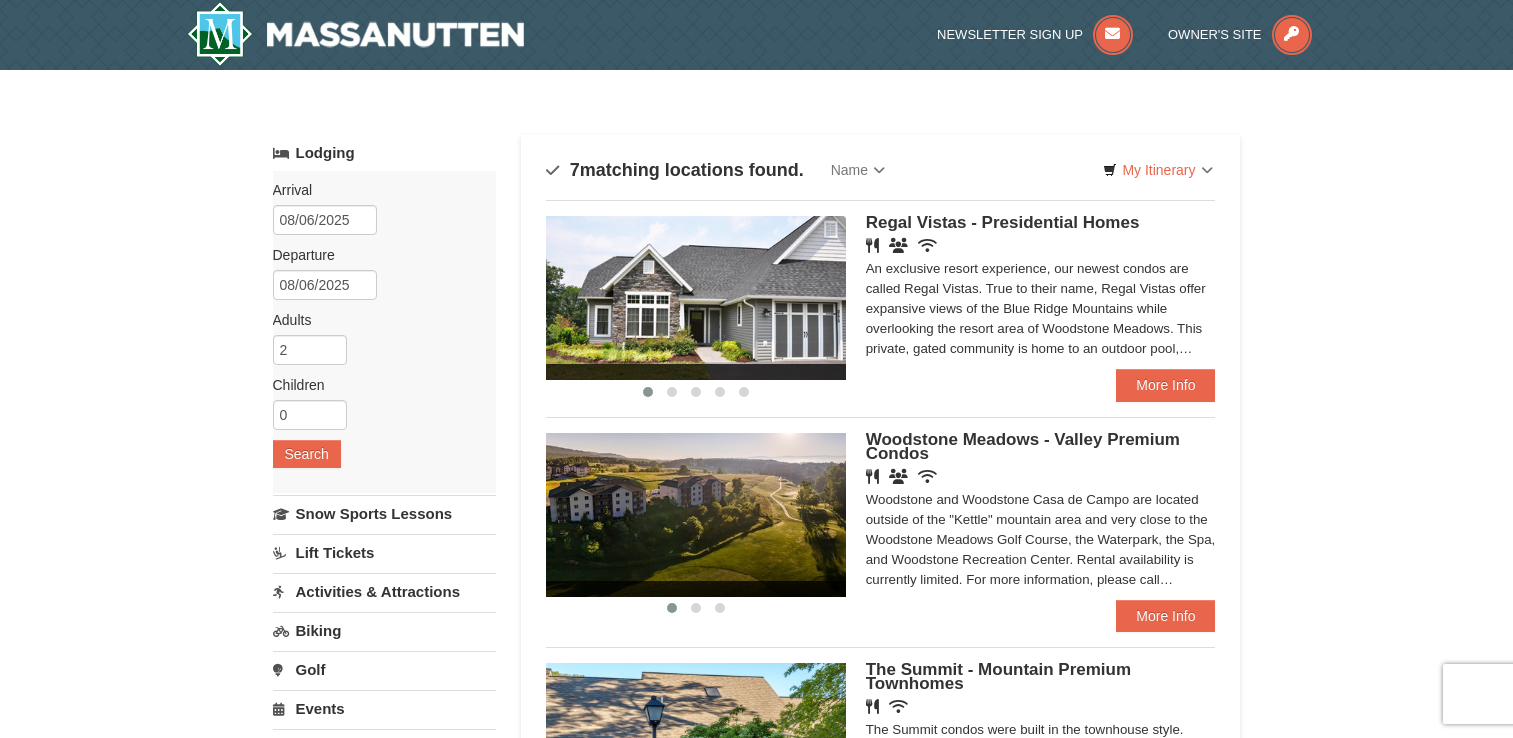 scroll, scrollTop: 0, scrollLeft: 0, axis: both 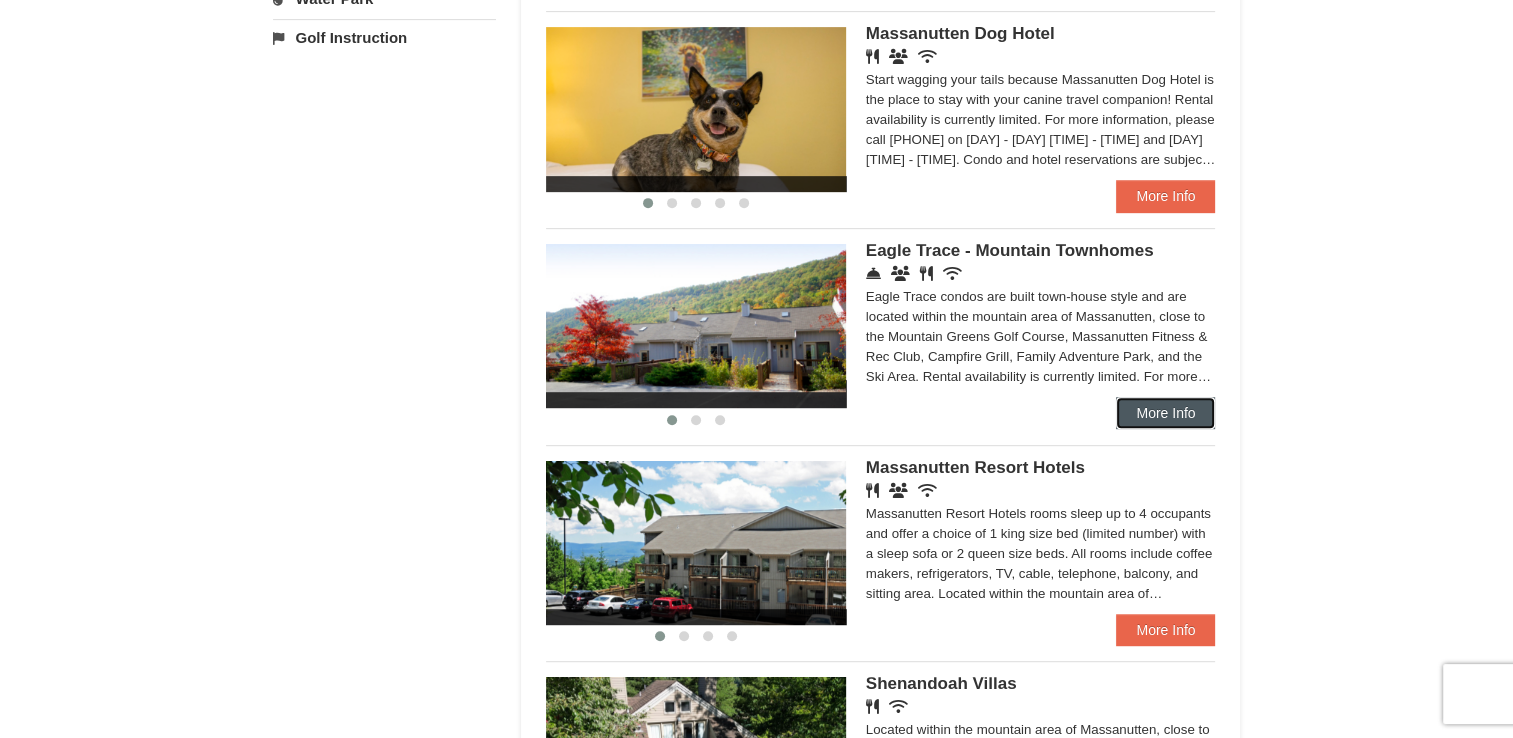 click on "More Info" at bounding box center [1165, 413] 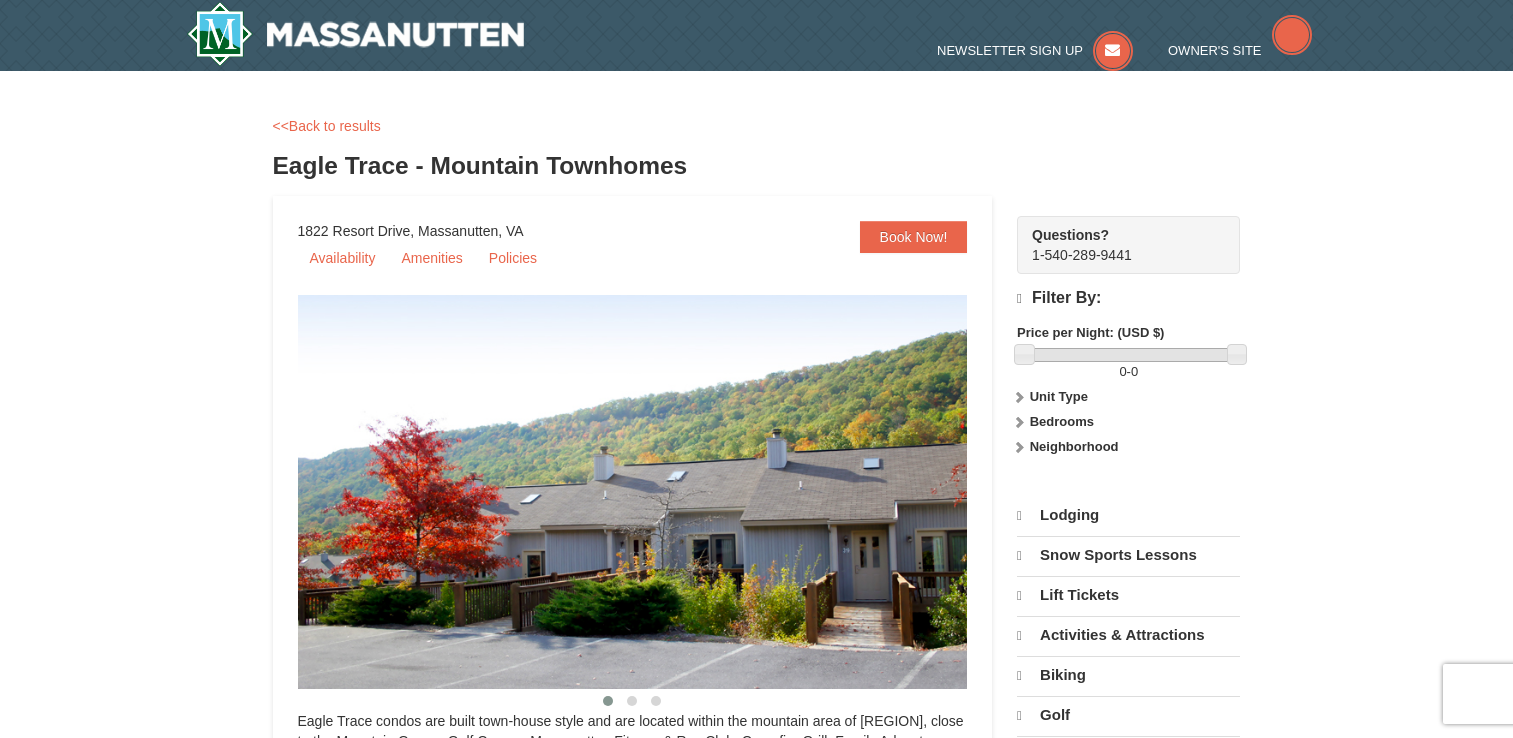 scroll, scrollTop: 0, scrollLeft: 0, axis: both 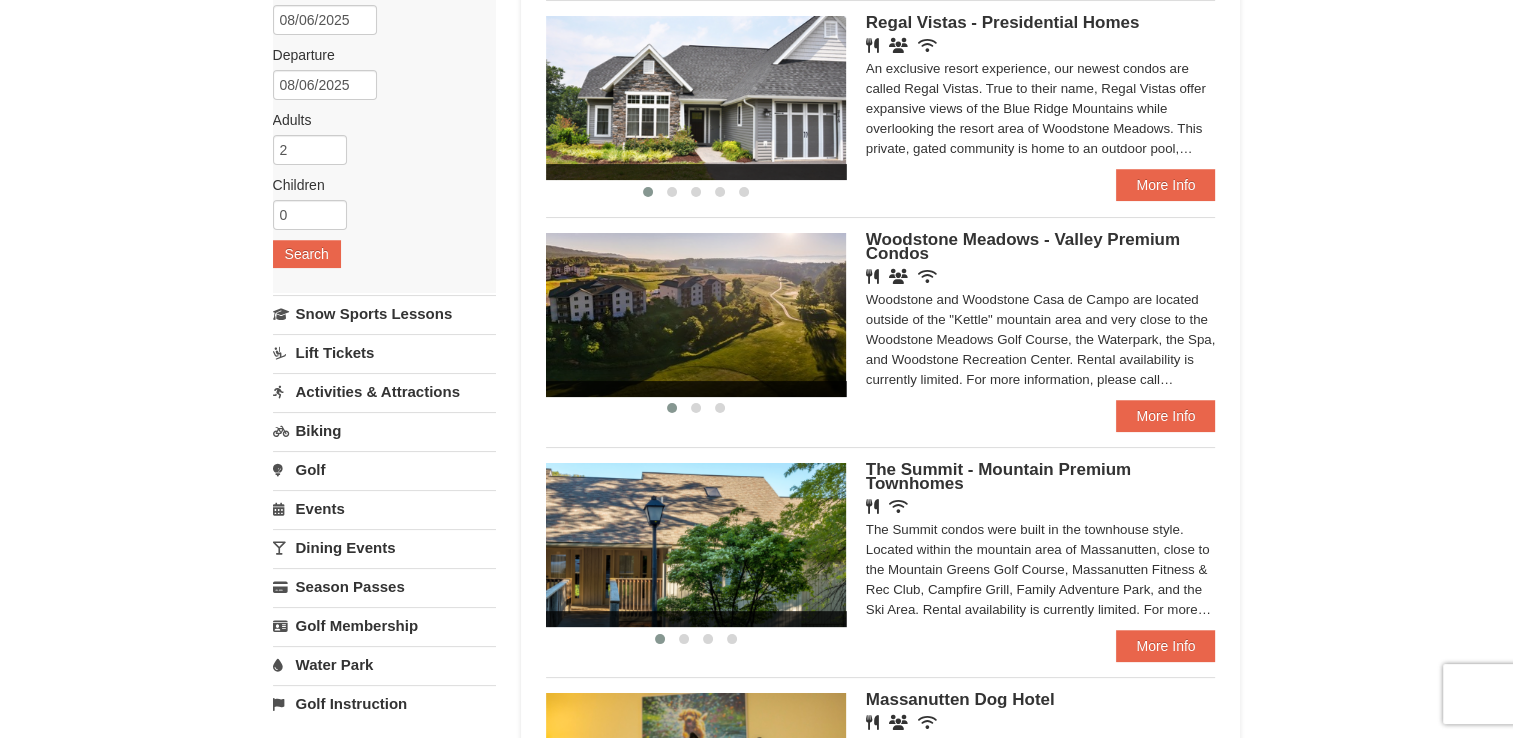 click on "The Summit - Mountain Premium Townhomes
Restaurant Wireless Internet (free)
The Summit condos were built in the townhouse style. Located within the mountain area of Massanutten, close to the Mountain Greens Golf Course, Massanutten Fitness & Rec Club, Campfire Grill, Family Adventure Park, and the Ski Area.
Rental availability is currently limited. For more information, please call 540.289.4952 on Monday - Friday 9 am - 6 pm and Saturday 9 am - 1 pm. Condo and hotel reservations are subject to a $25 change fee.
We look forward to welcoming you!" at bounding box center [1041, 546] 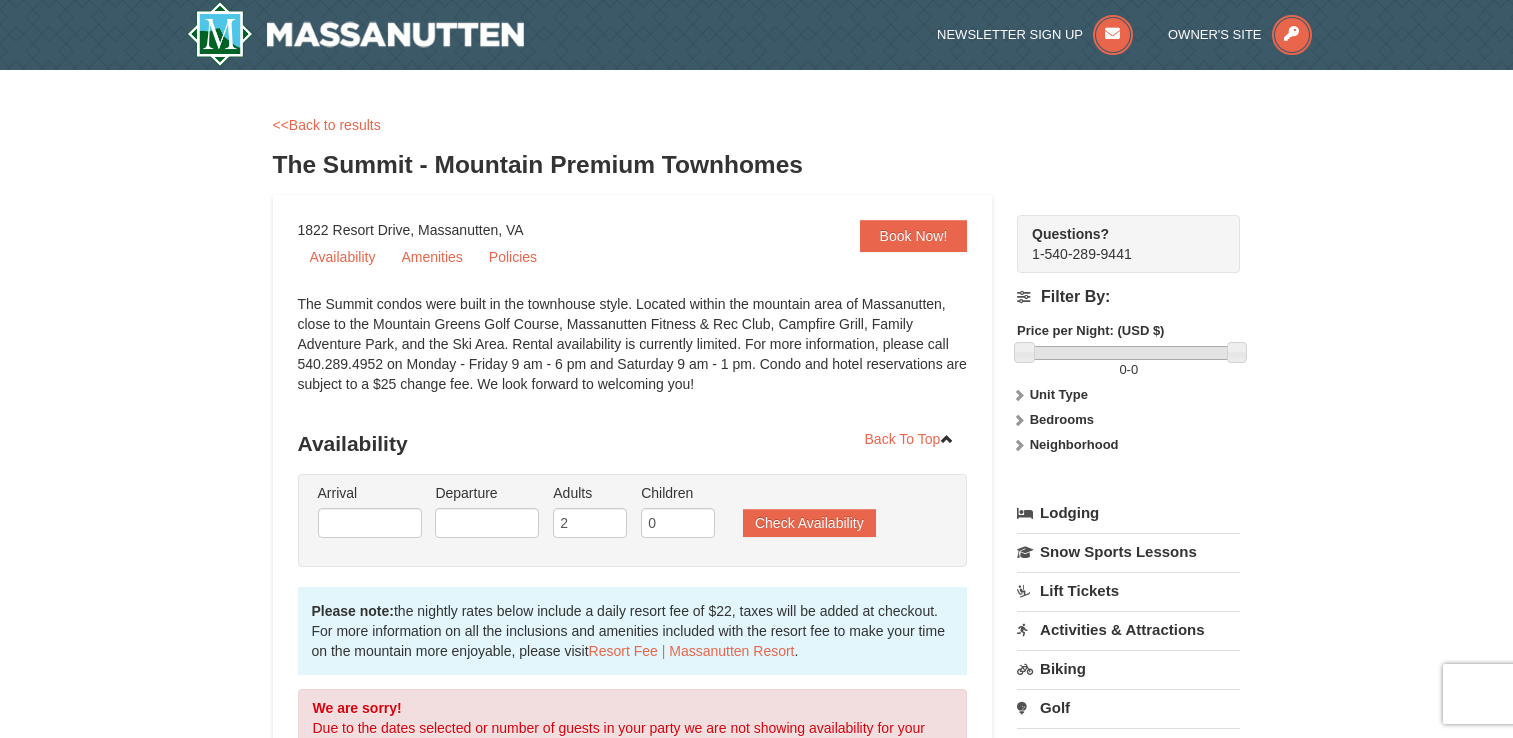 scroll, scrollTop: 0, scrollLeft: 0, axis: both 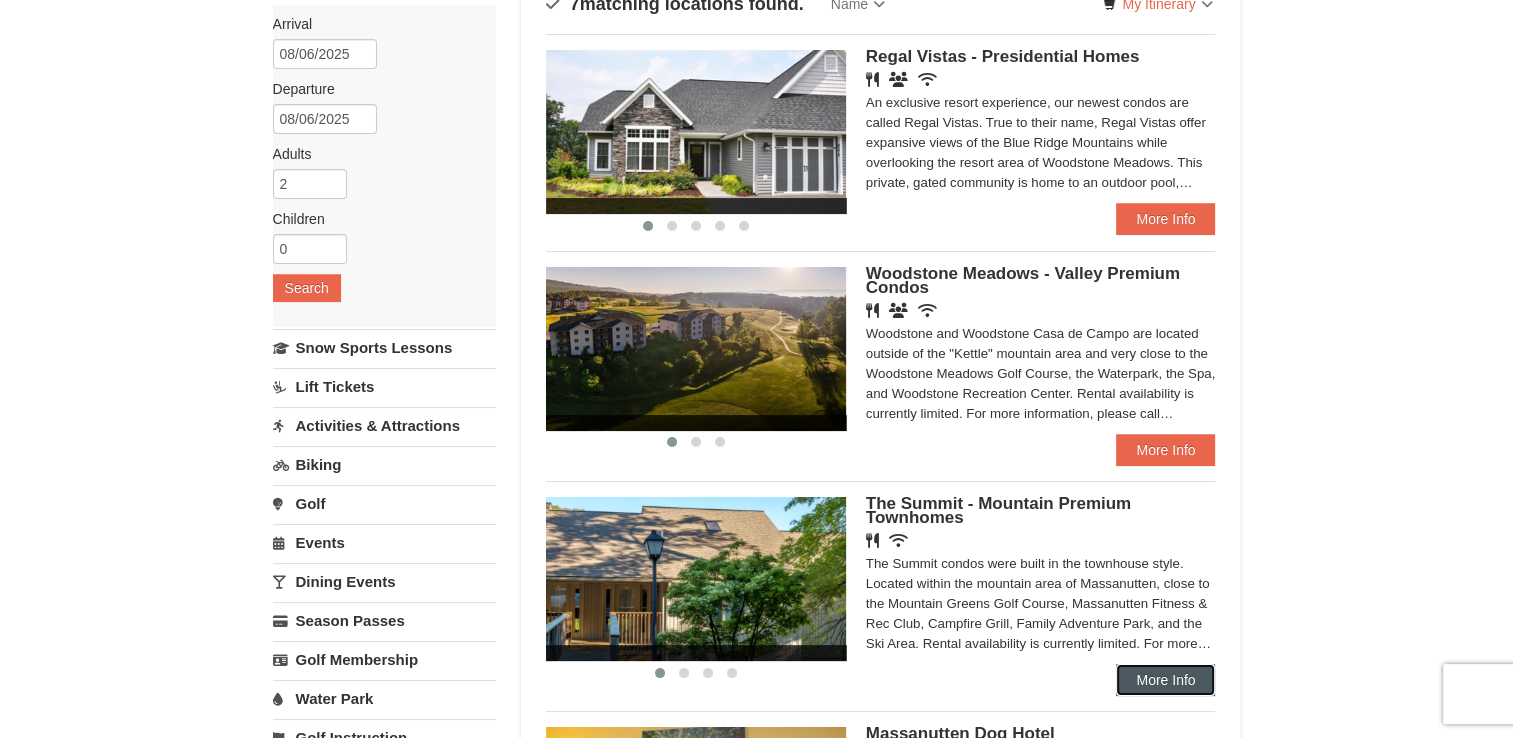click on "More Info" at bounding box center (1165, 680) 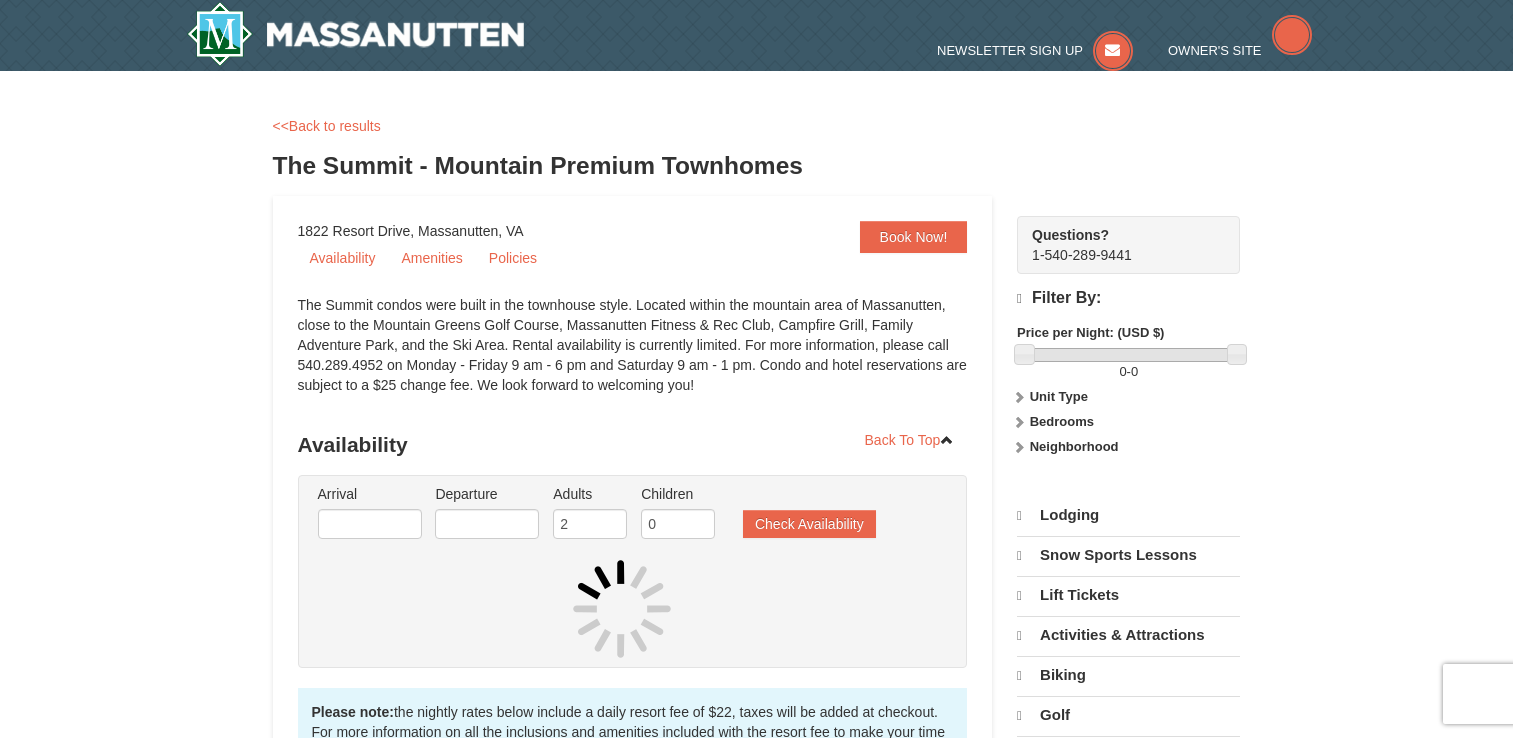 scroll, scrollTop: 0, scrollLeft: 0, axis: both 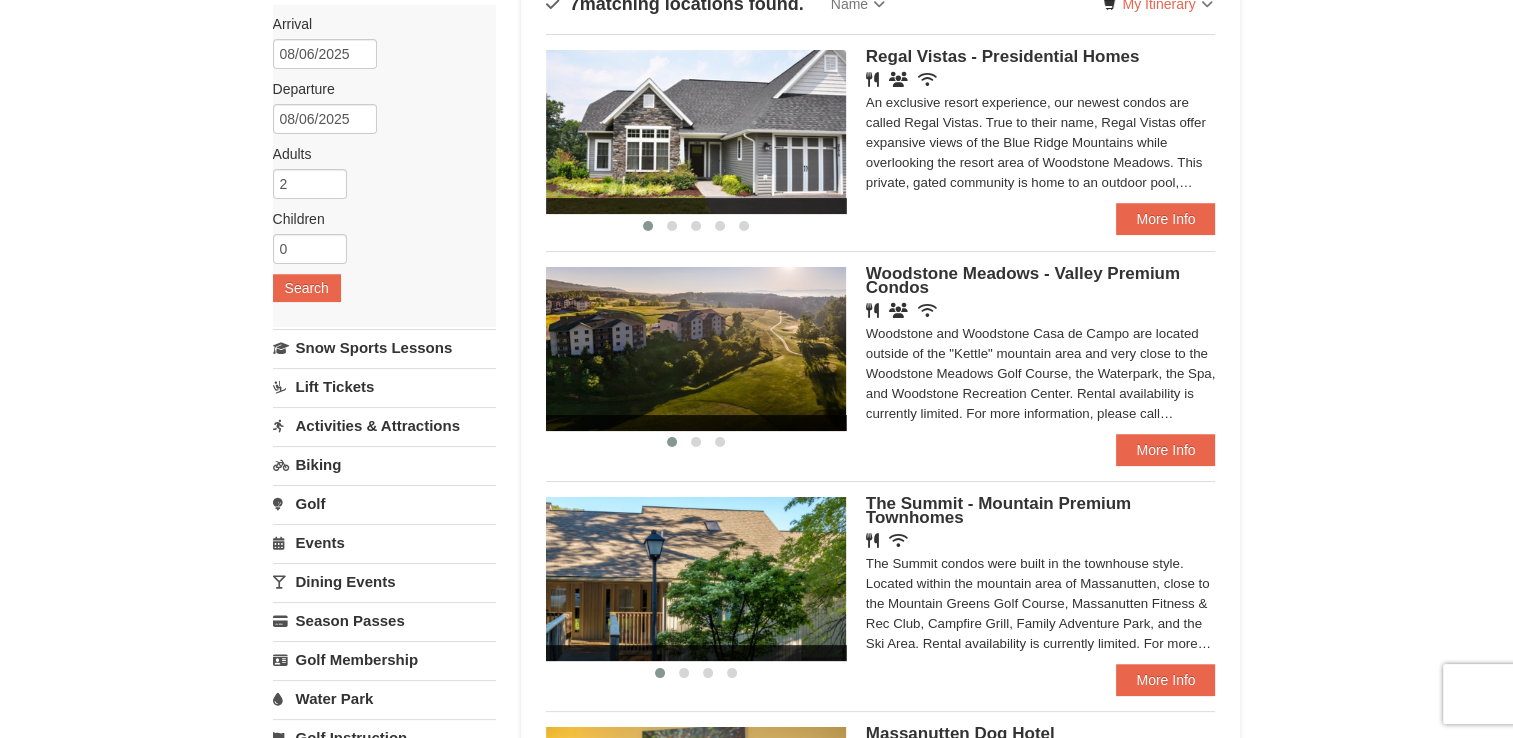 click at bounding box center (696, 579) 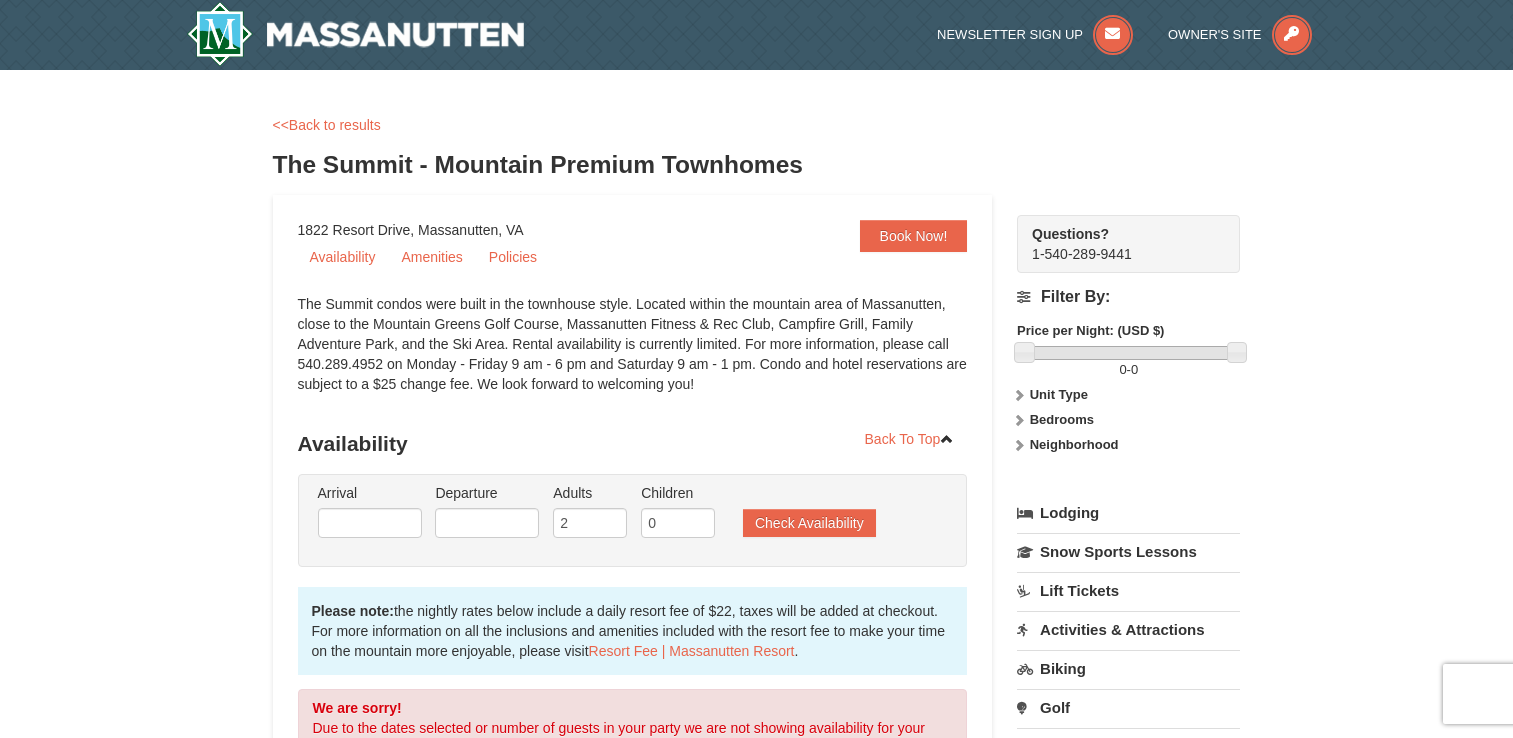 scroll, scrollTop: 0, scrollLeft: 0, axis: both 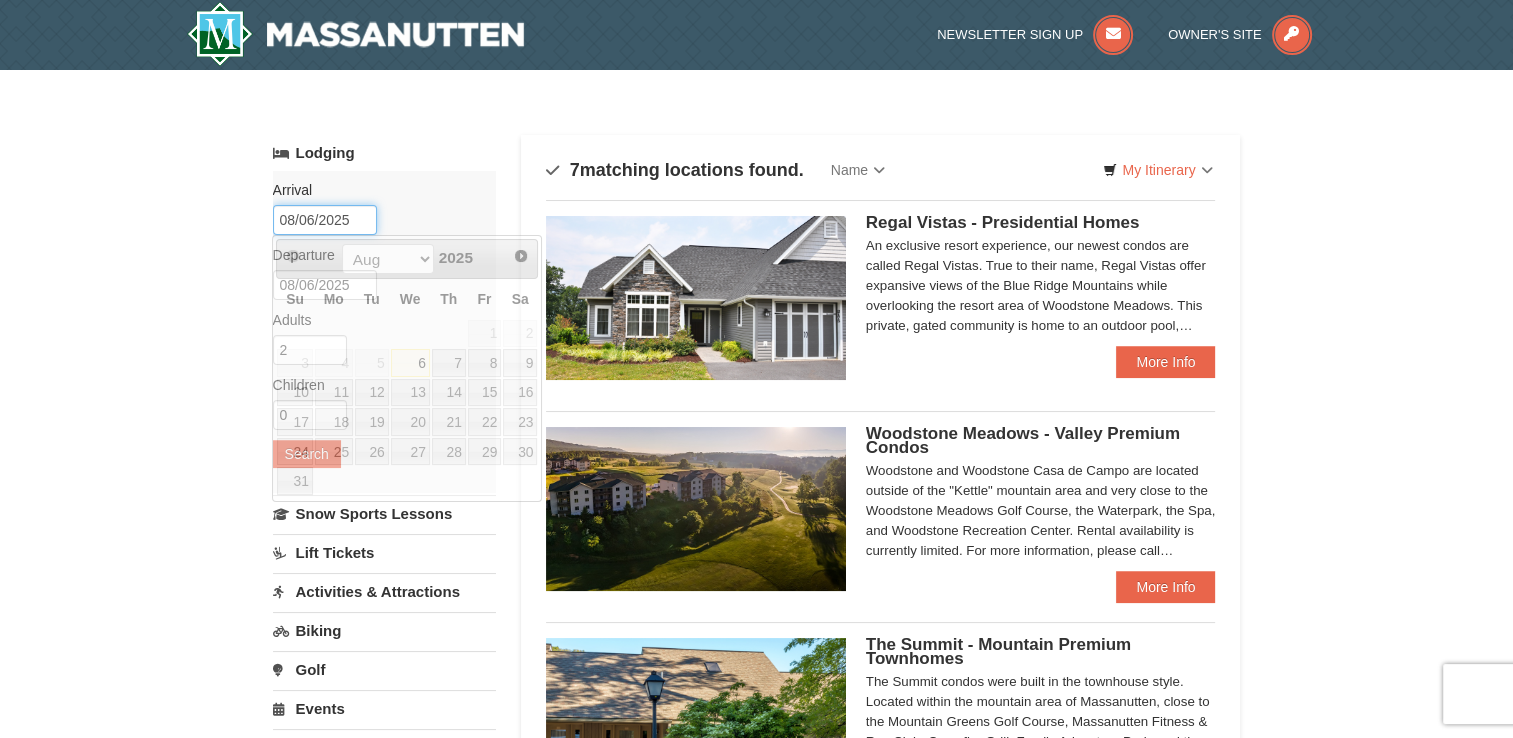 click on "08/06/2025" at bounding box center (325, 220) 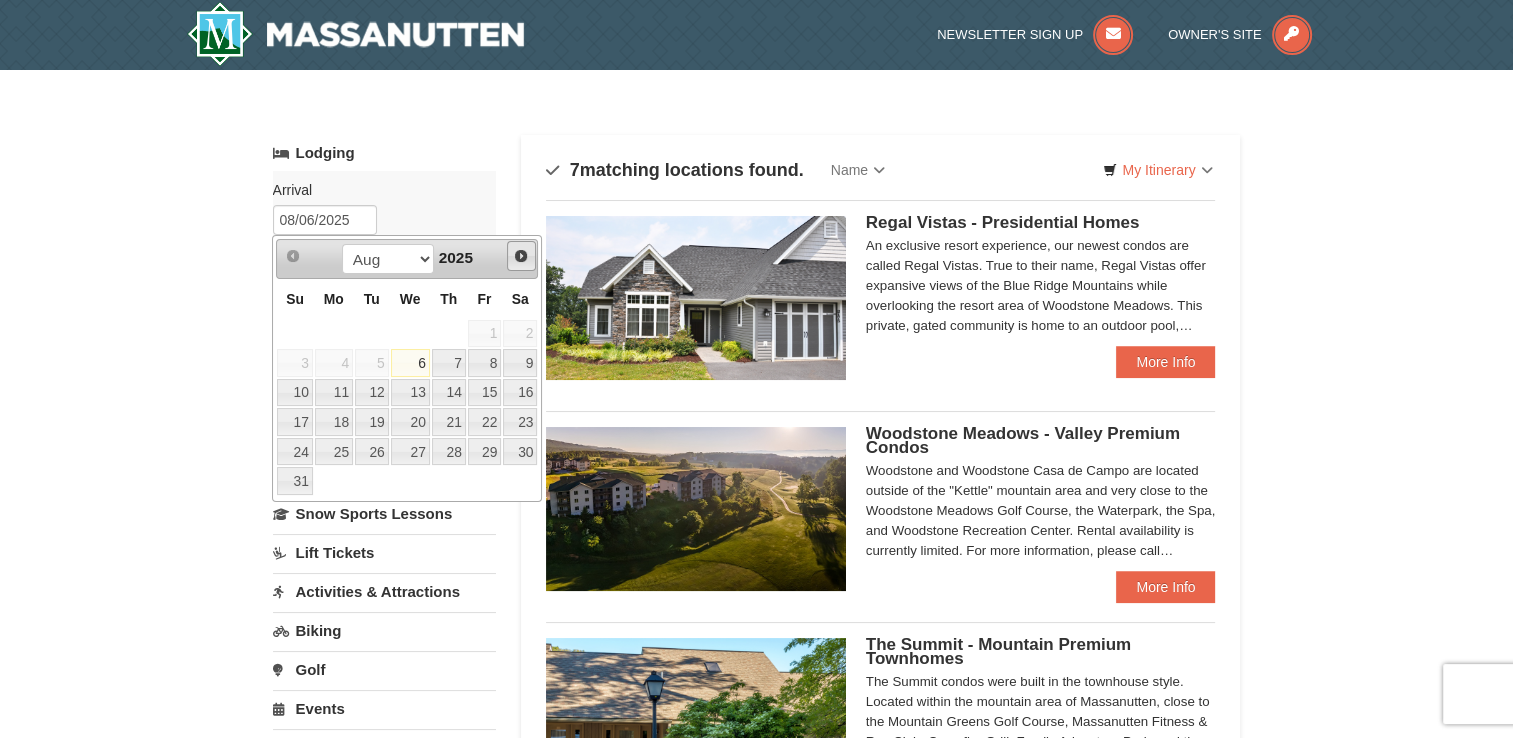 click on "Next" at bounding box center [521, 256] 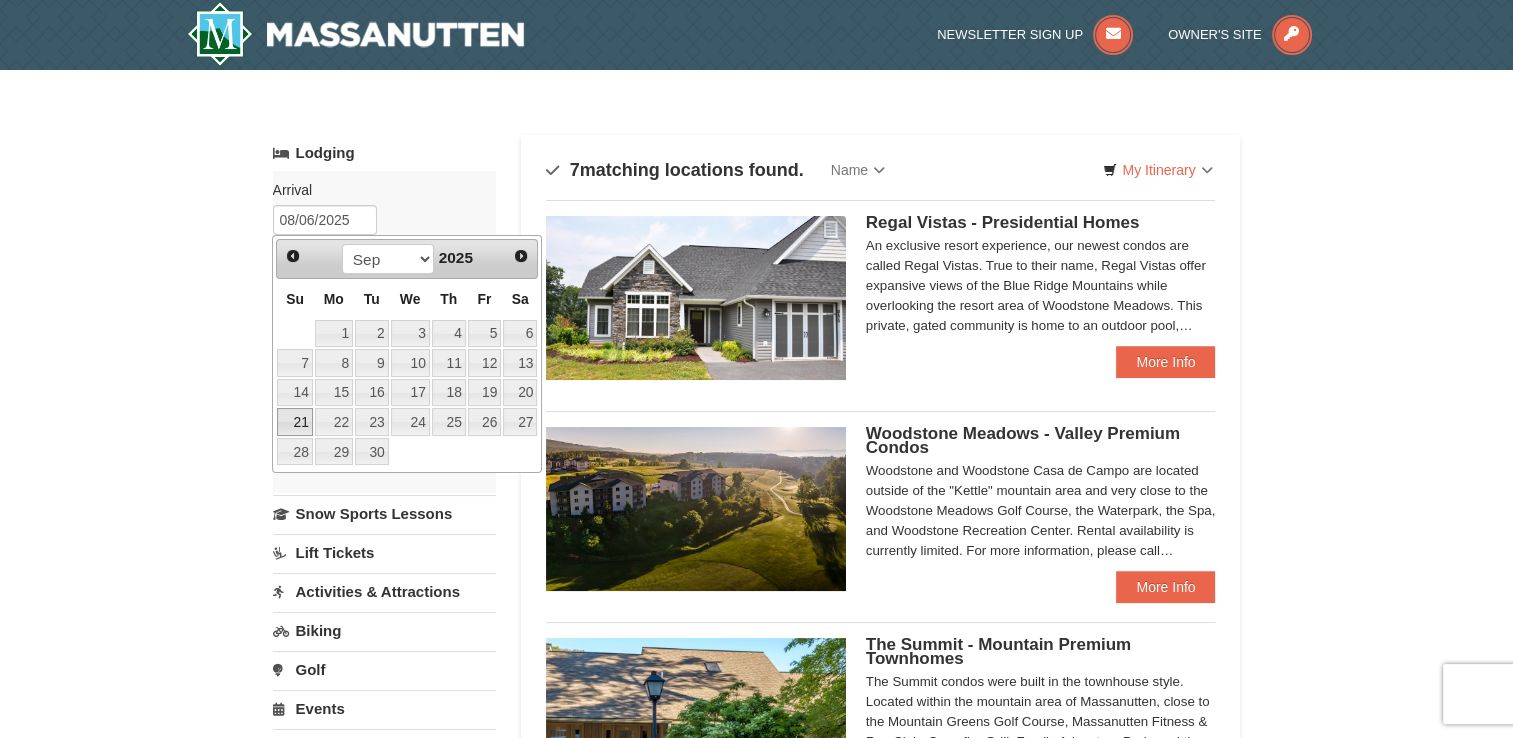 click on "21" at bounding box center (294, 422) 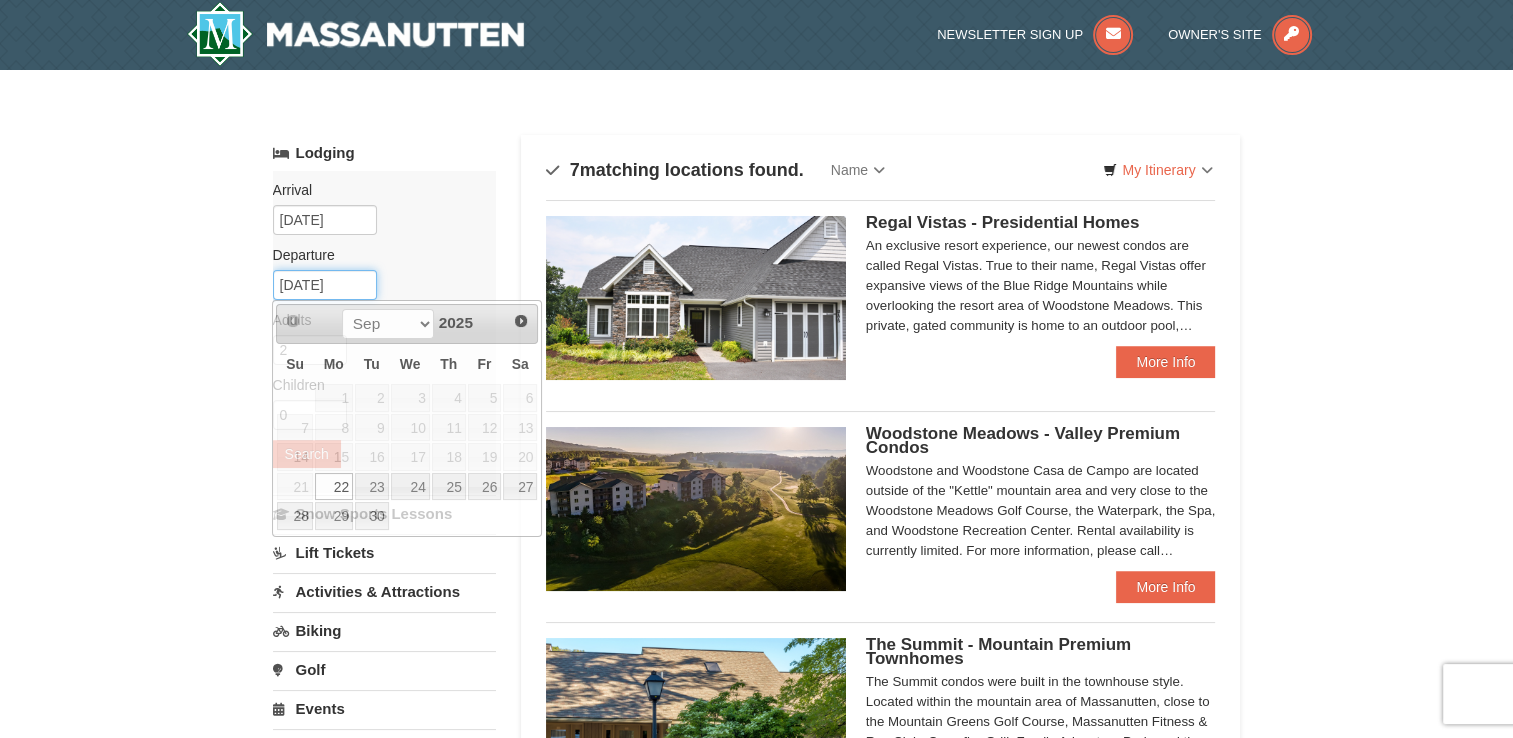 click on "09/22/2025" at bounding box center [325, 285] 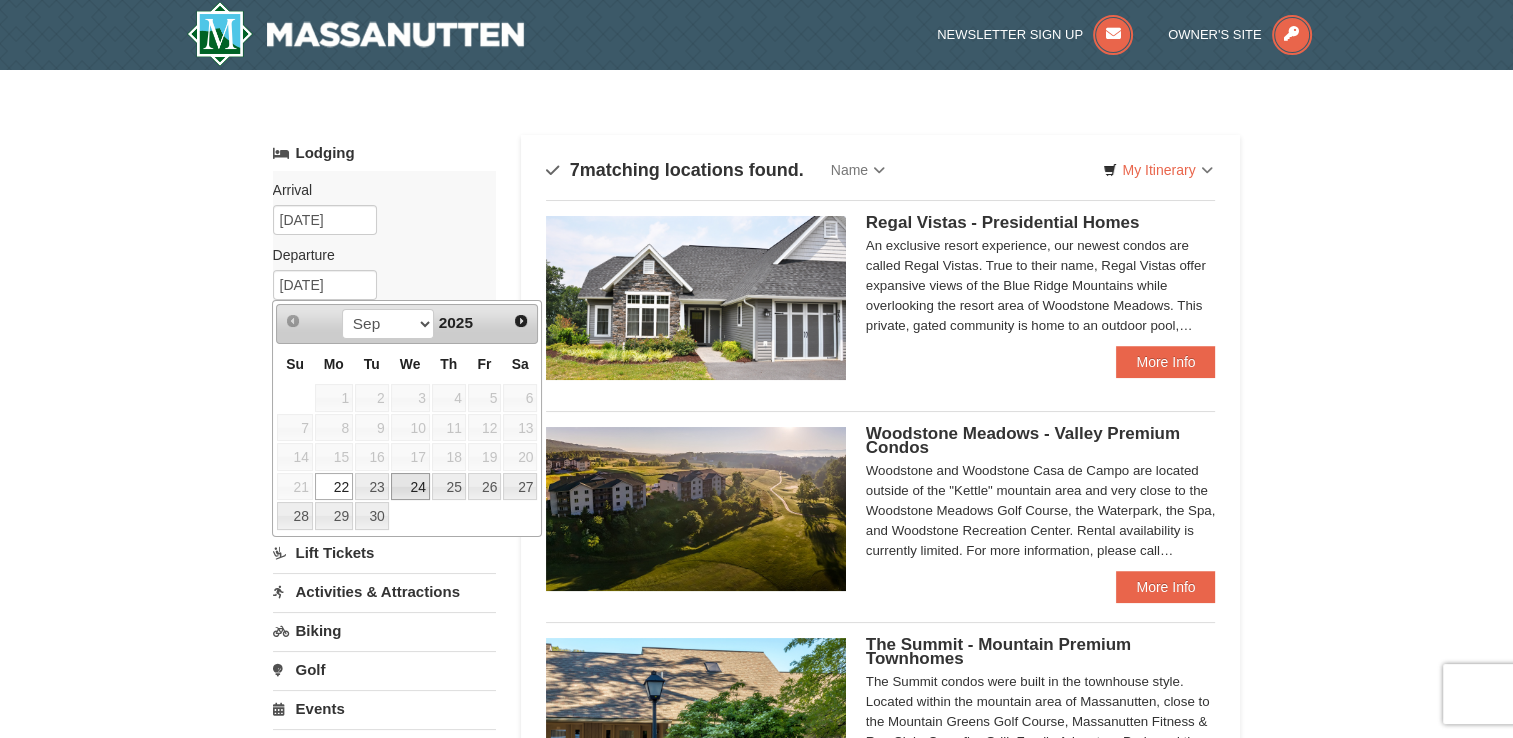 click on "24" at bounding box center (410, 487) 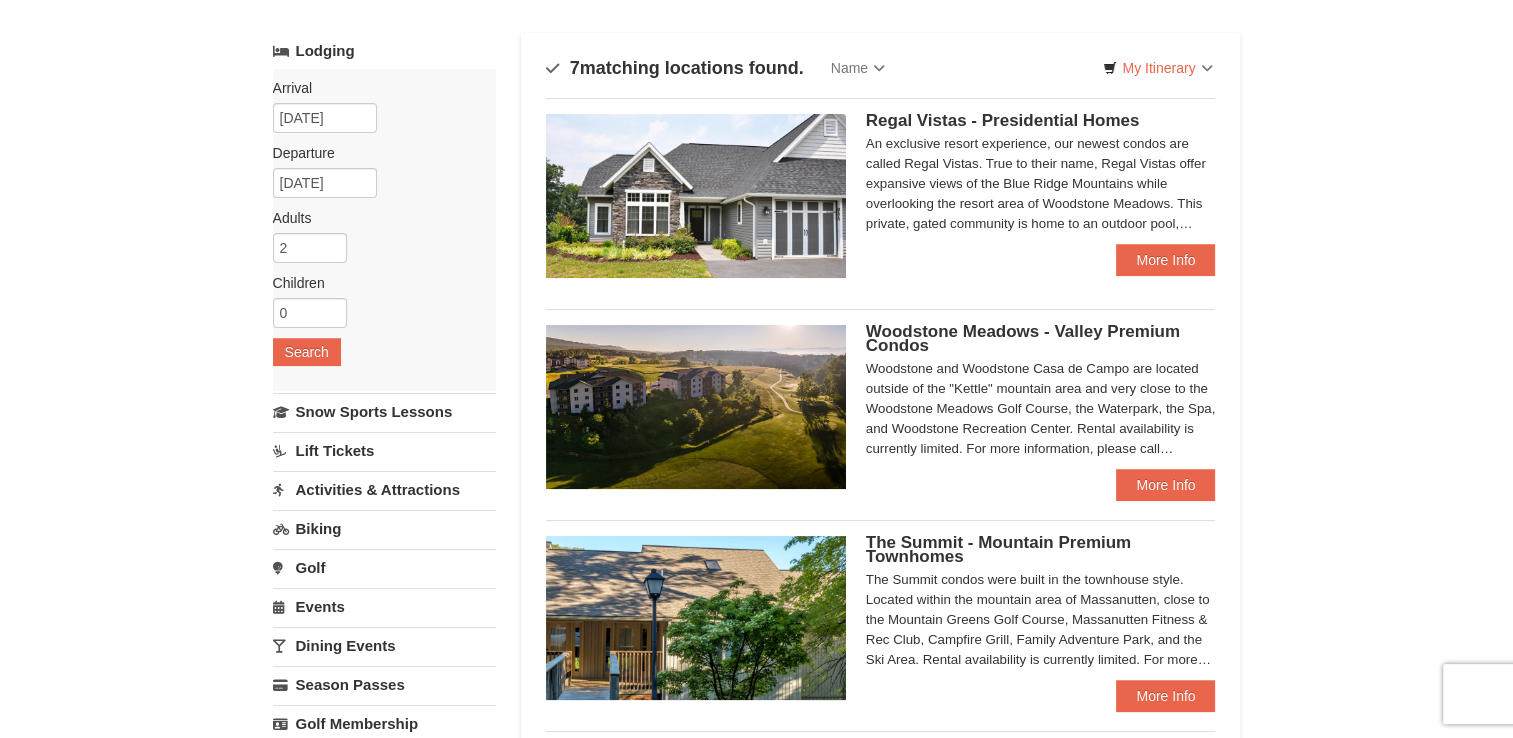 scroll, scrollTop: 100, scrollLeft: 0, axis: vertical 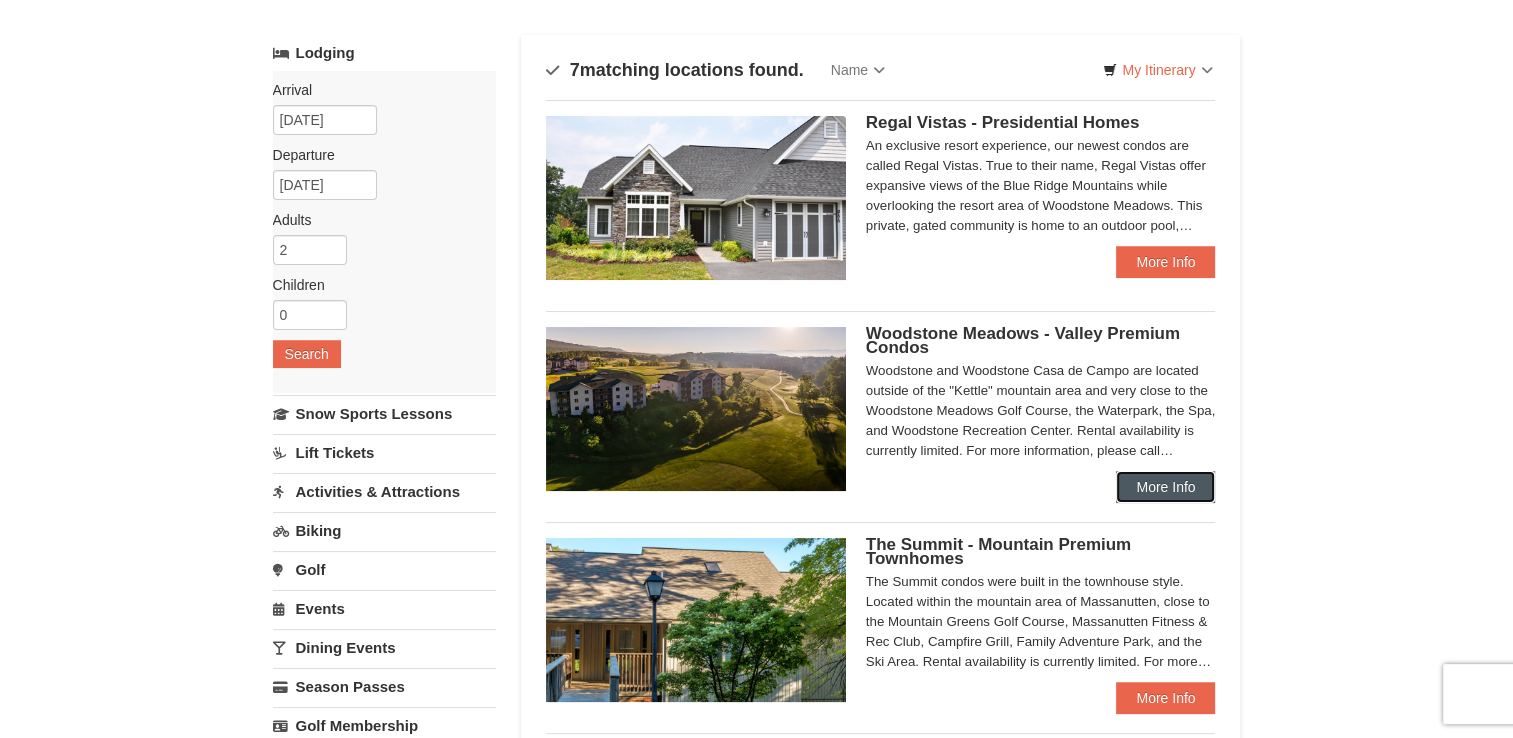 click on "More Info" at bounding box center (1165, 487) 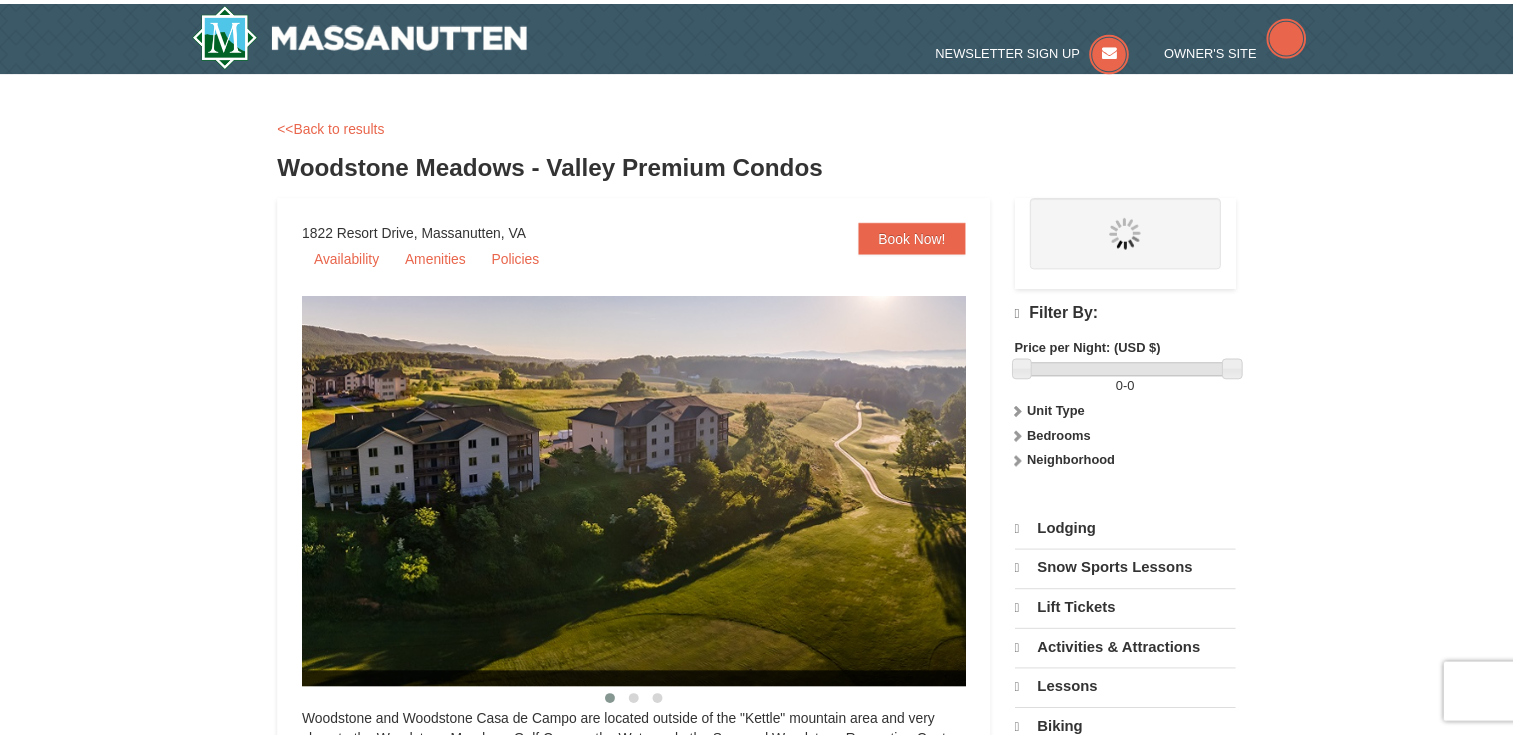 scroll, scrollTop: 0, scrollLeft: 0, axis: both 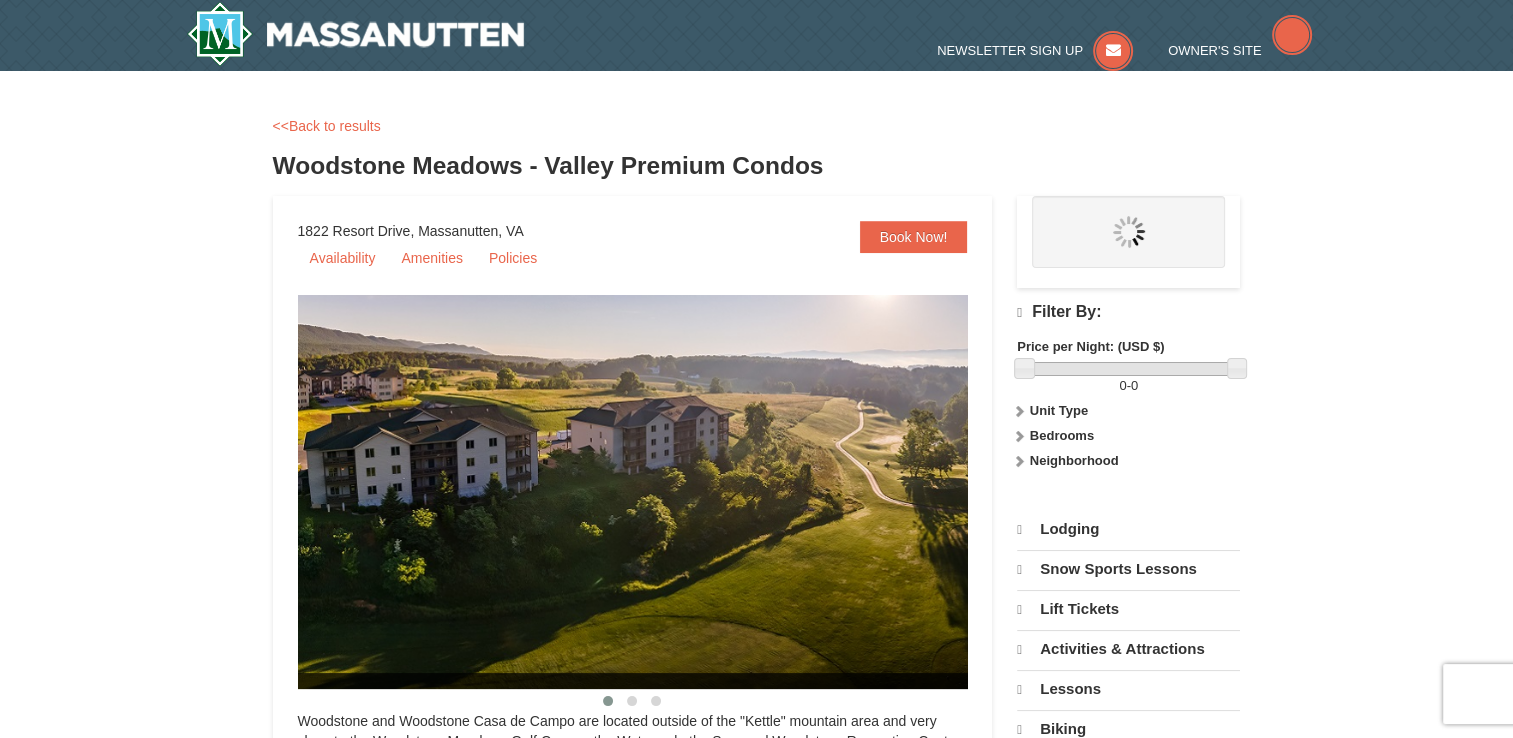select on "8" 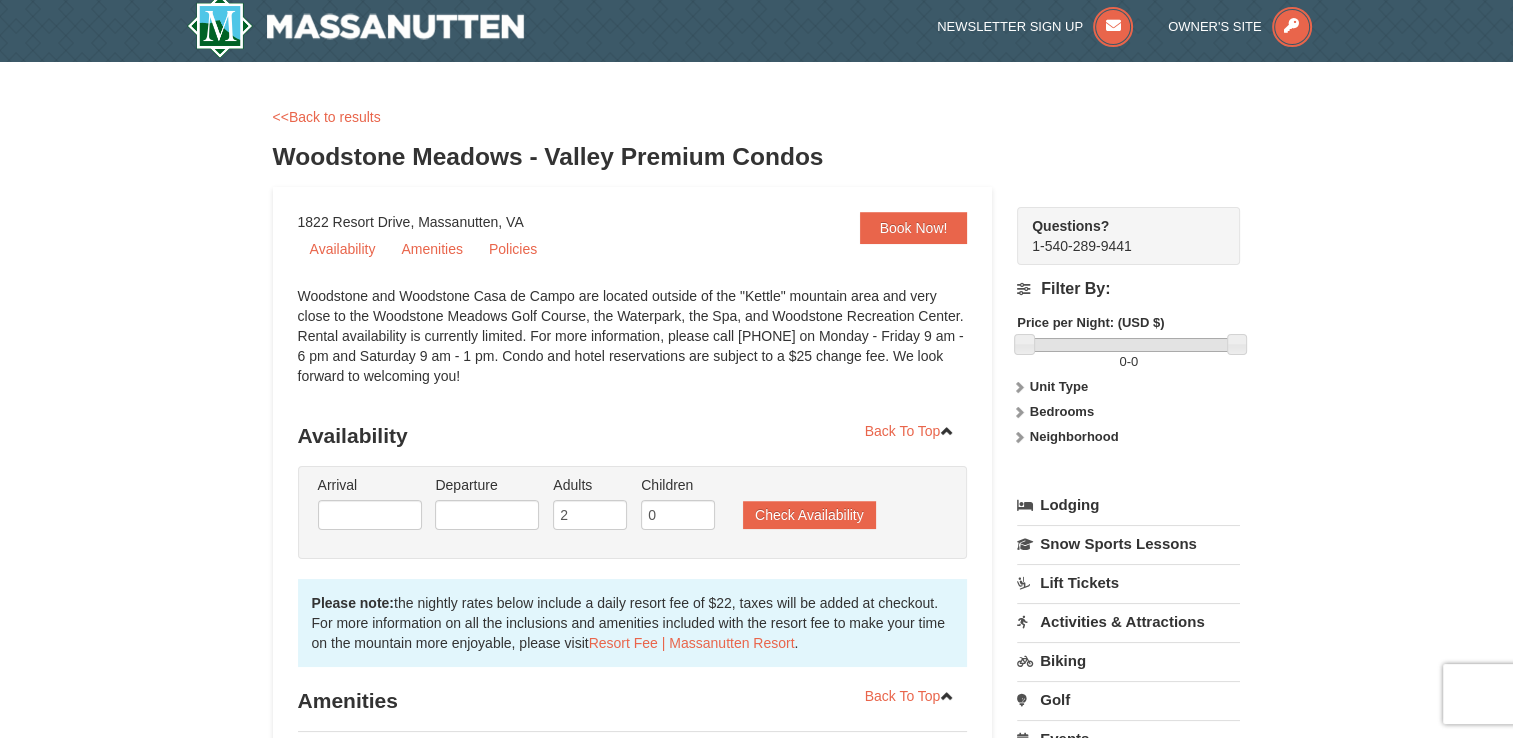 scroll, scrollTop: 0, scrollLeft: 0, axis: both 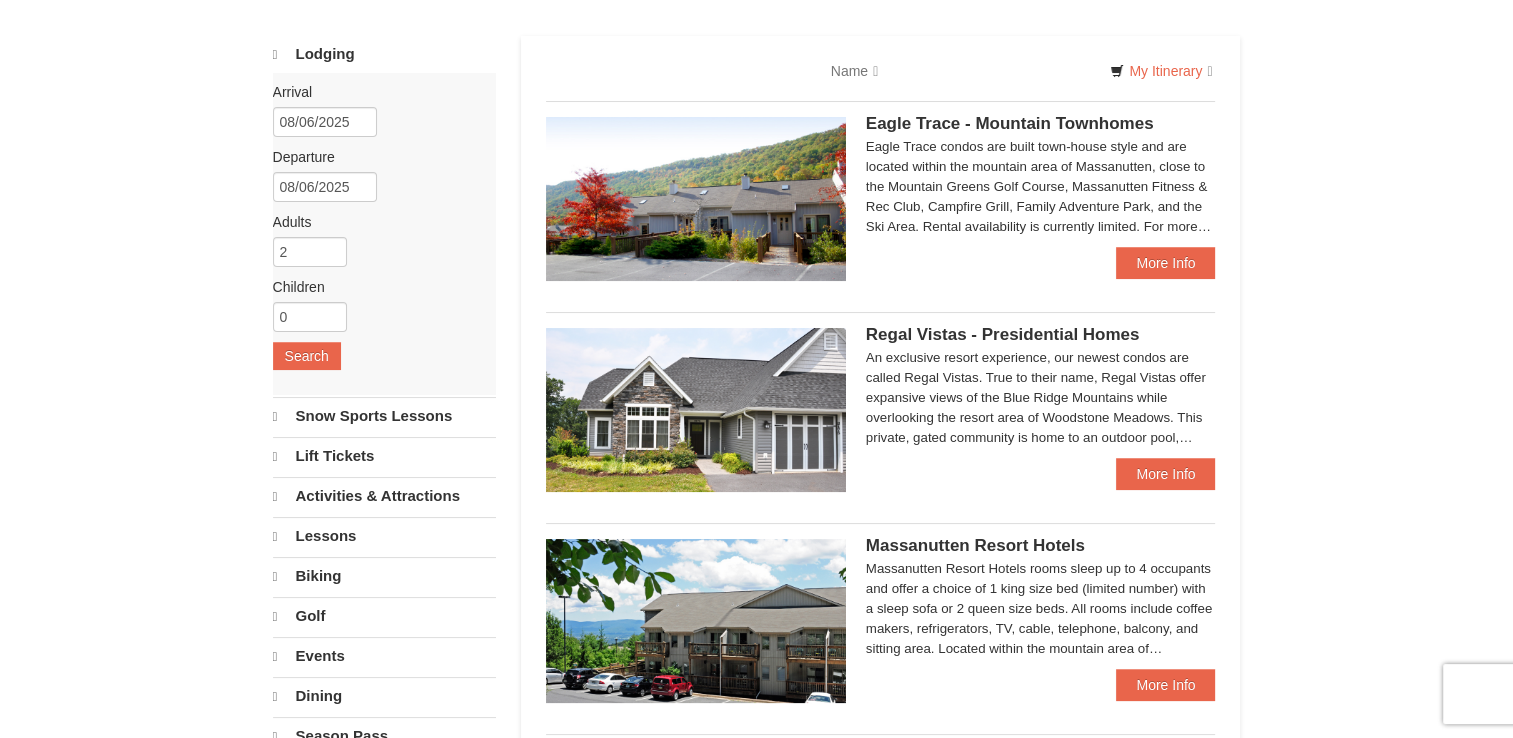 select on "8" 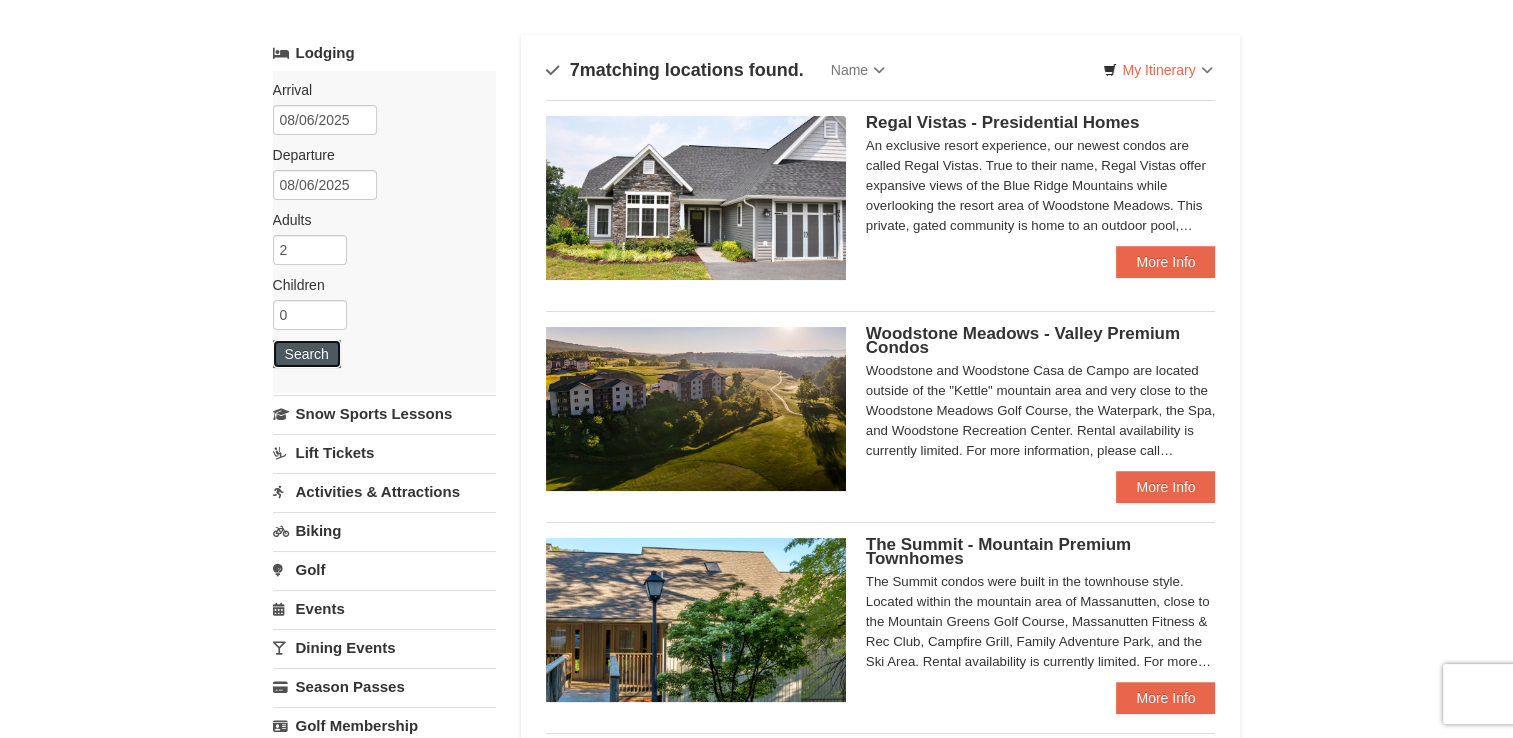 click on "Search" at bounding box center [307, 354] 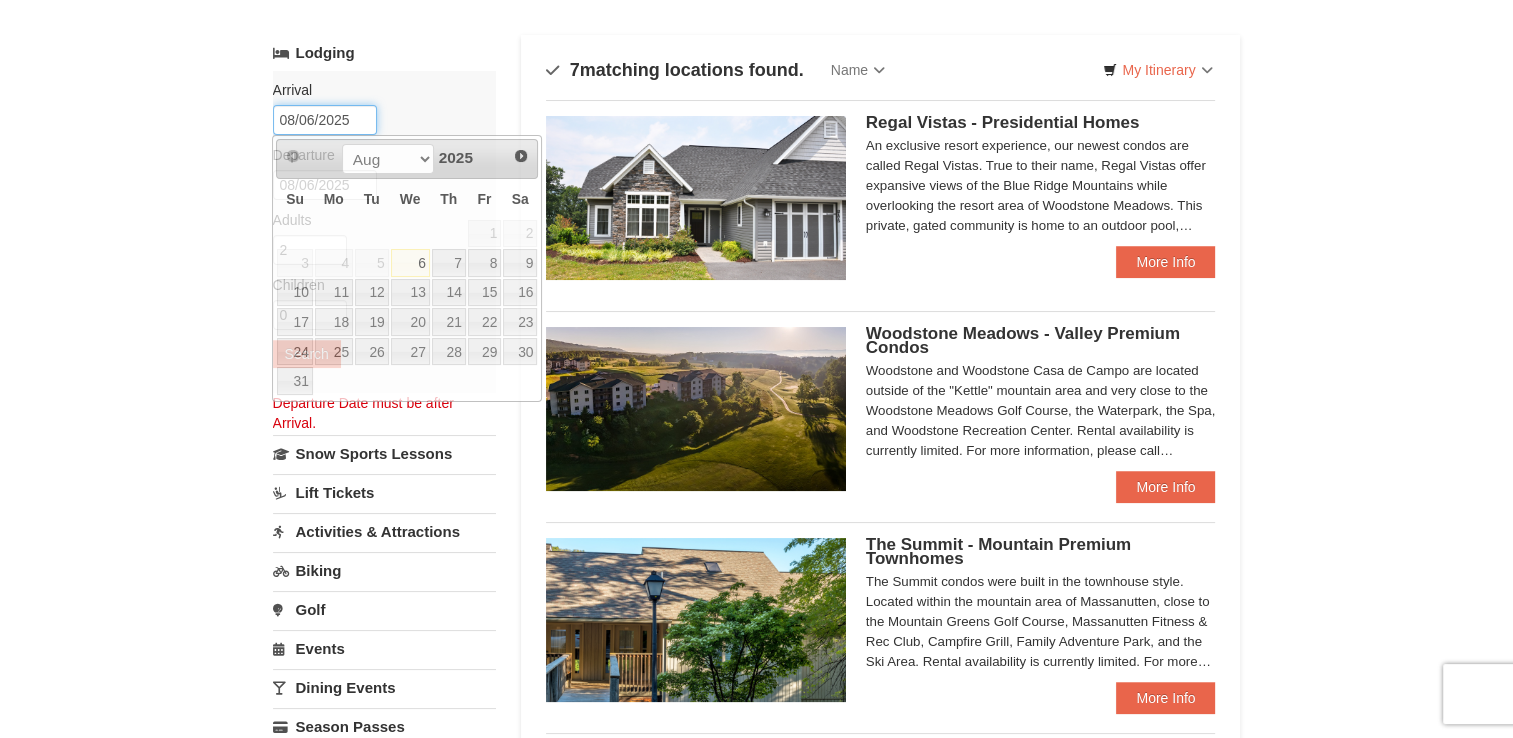 click on "08/06/2025" at bounding box center (325, 120) 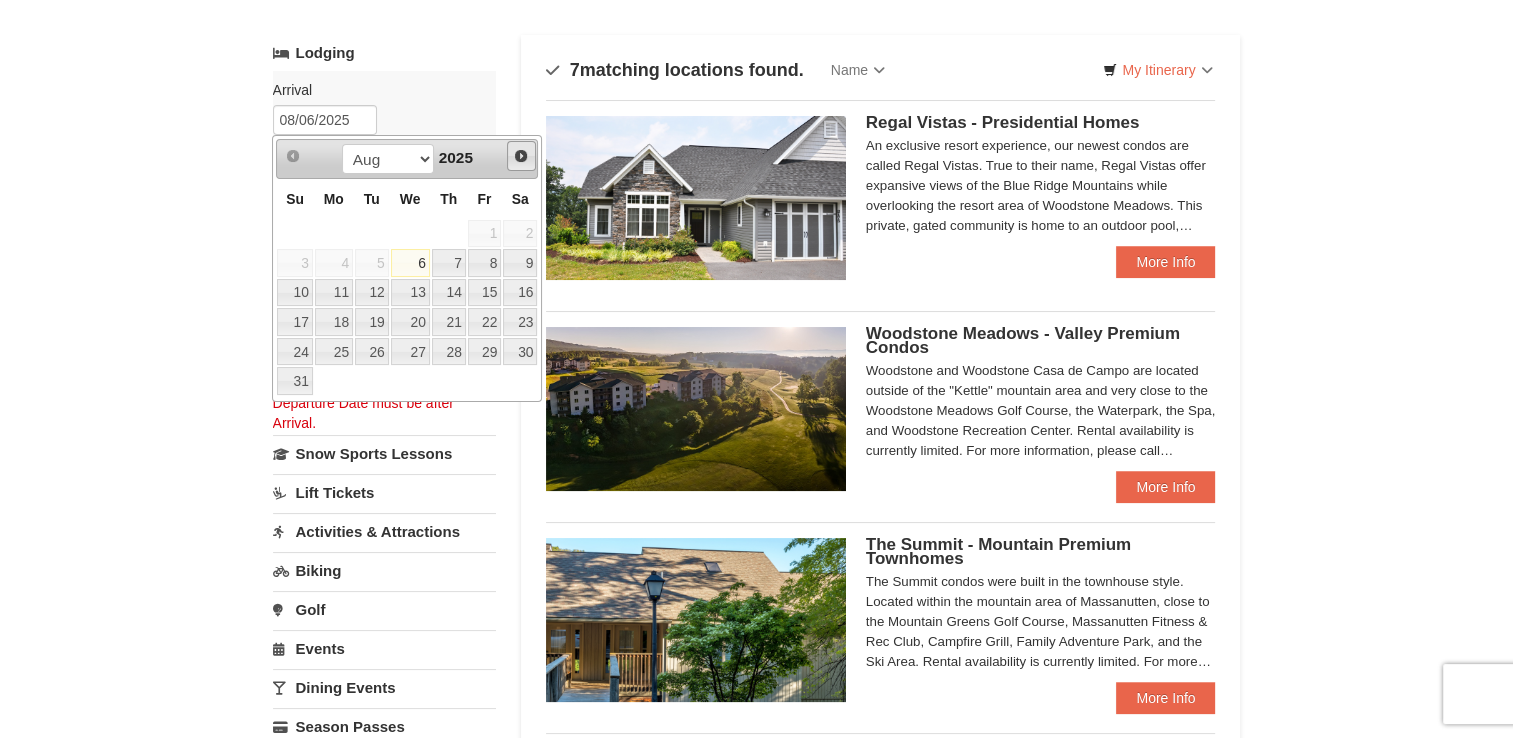 click on "Next" at bounding box center [522, 156] 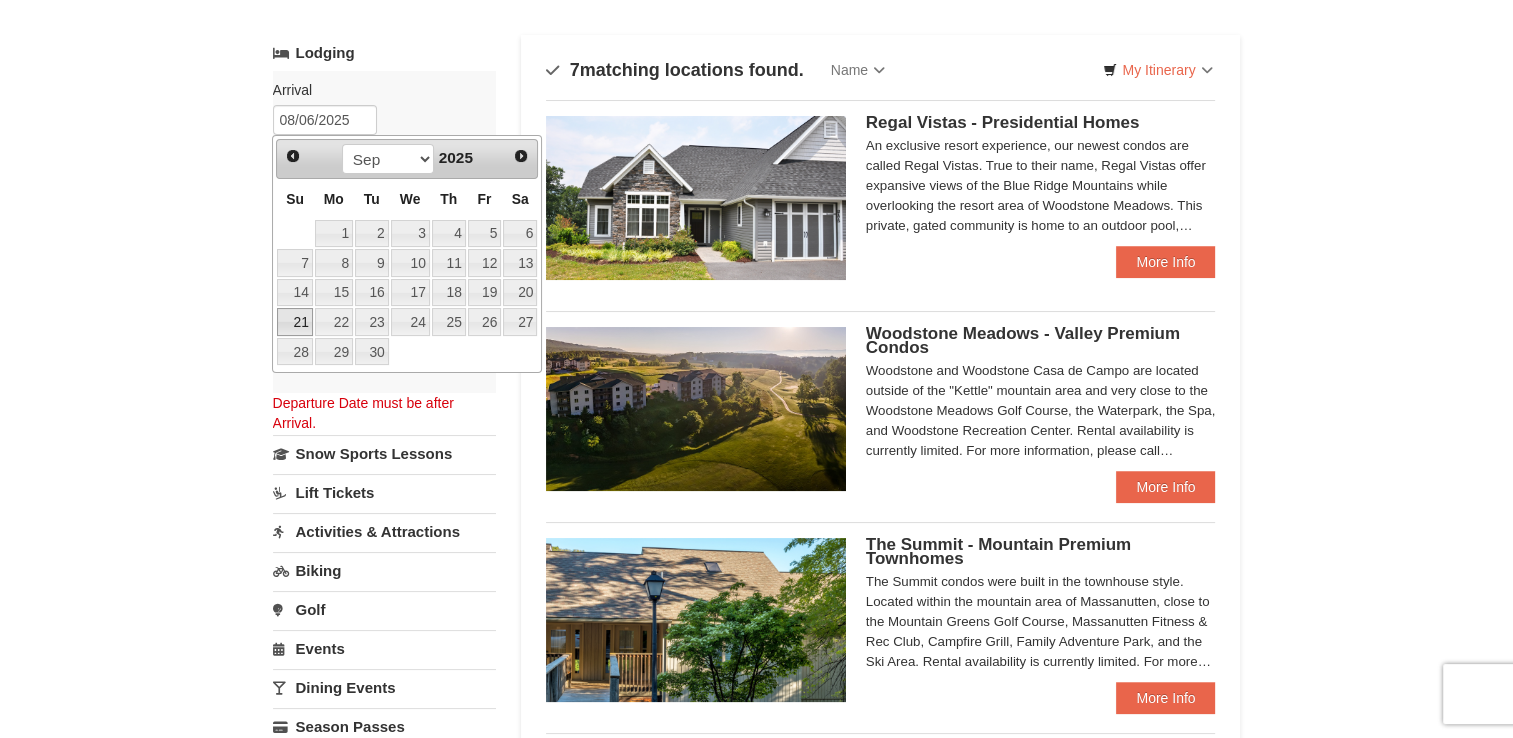 click on "21" at bounding box center (294, 322) 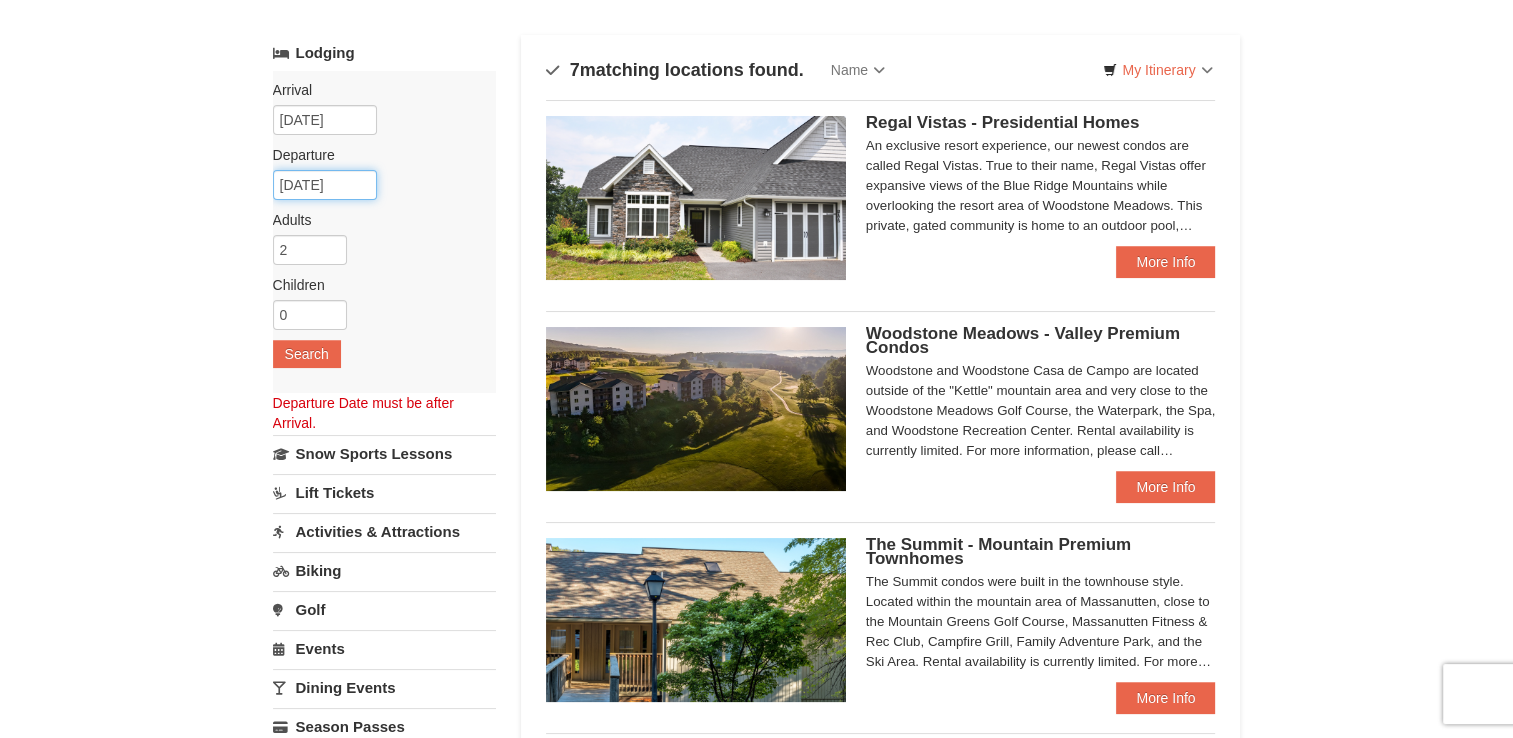 click on "09/22/2025" at bounding box center [325, 185] 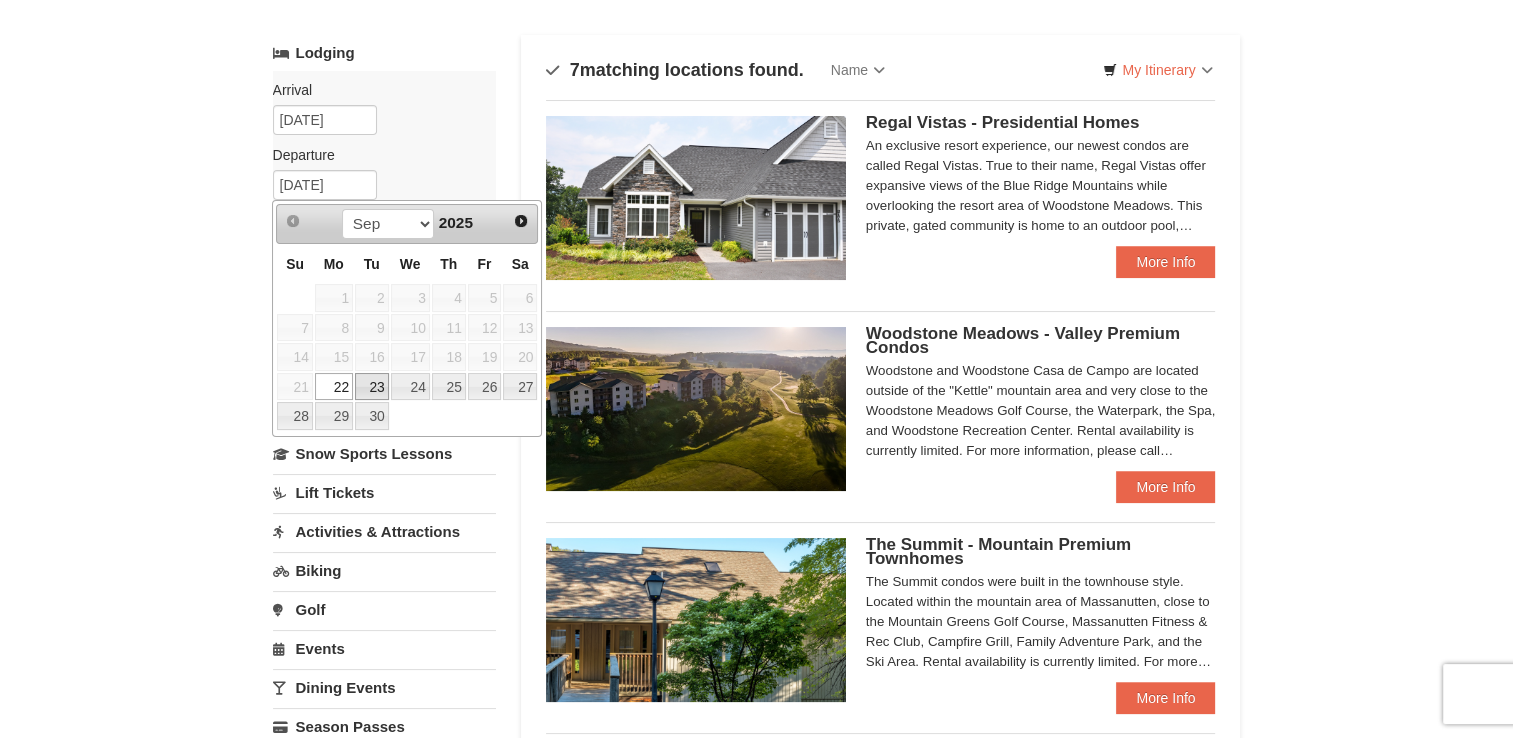 click on "23" at bounding box center (372, 387) 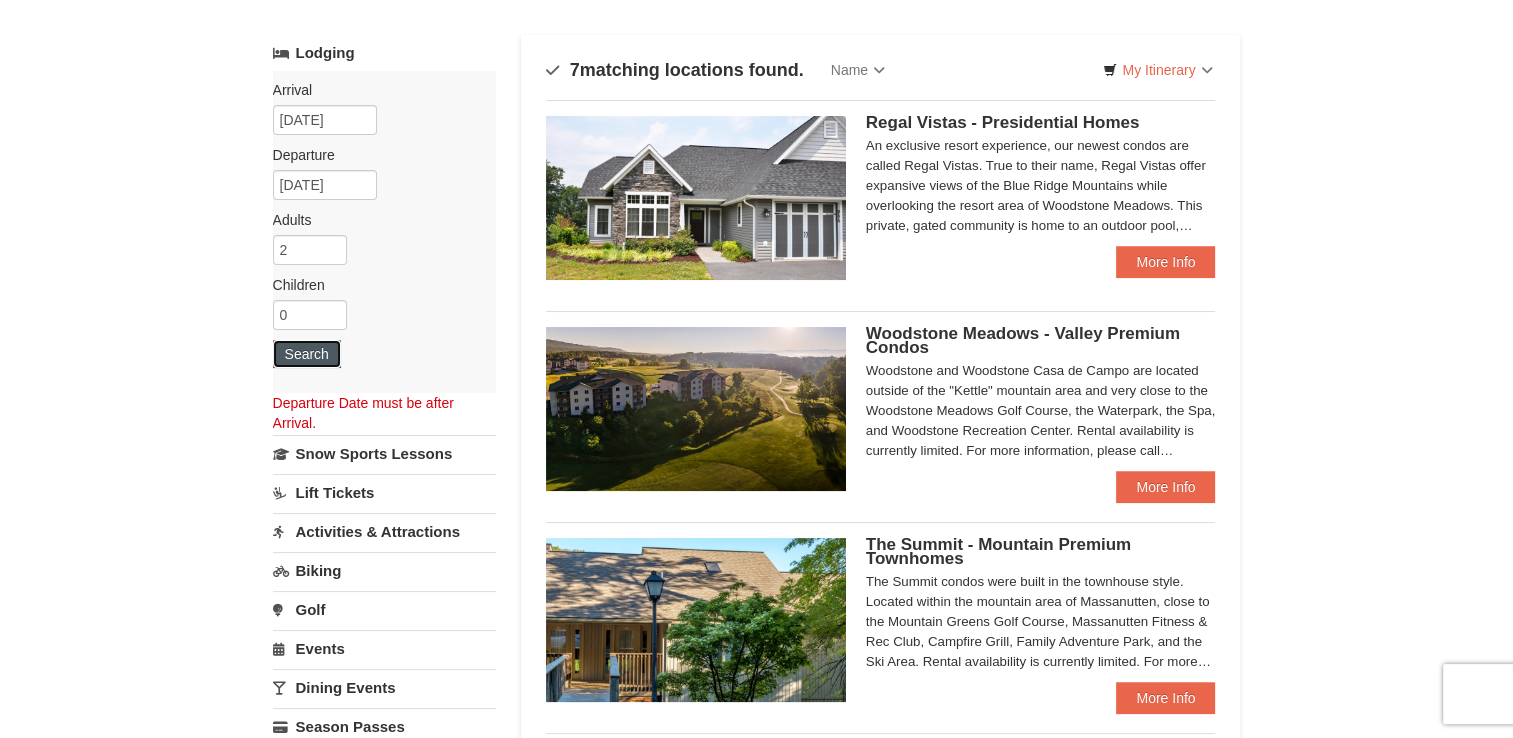 click on "Search" at bounding box center [307, 354] 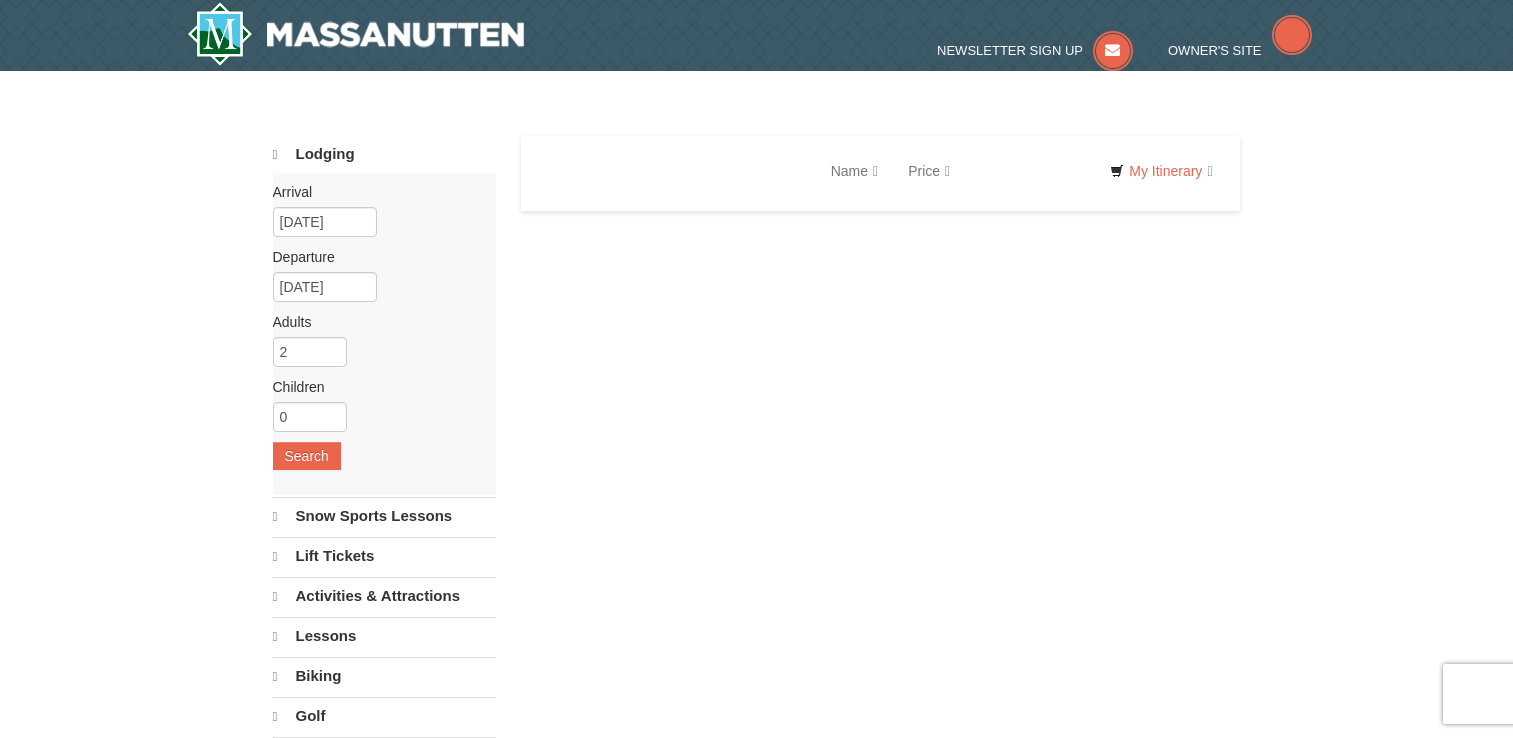 scroll, scrollTop: 0, scrollLeft: 0, axis: both 